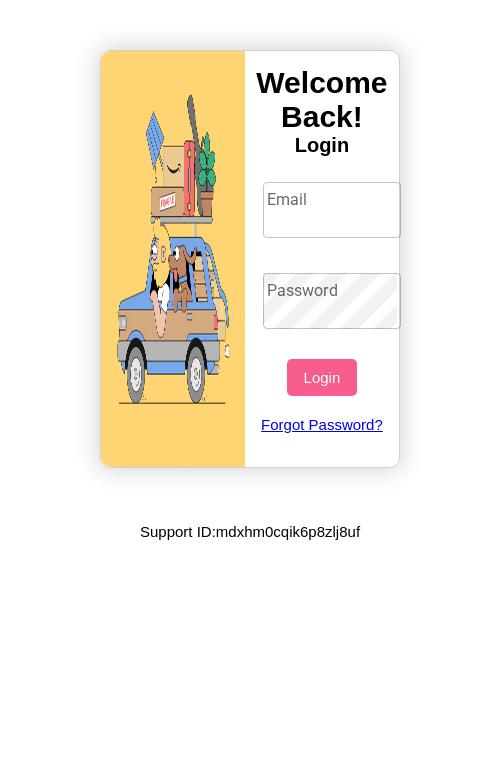 scroll, scrollTop: 0, scrollLeft: 0, axis: both 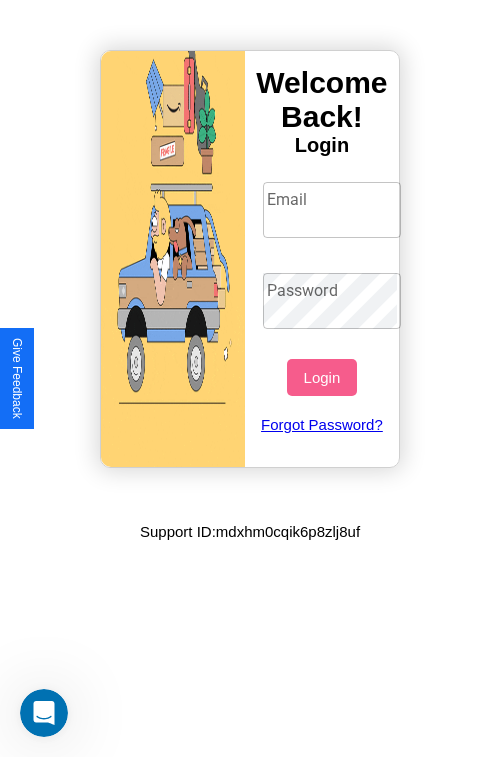 click on "Email" at bounding box center [332, 210] 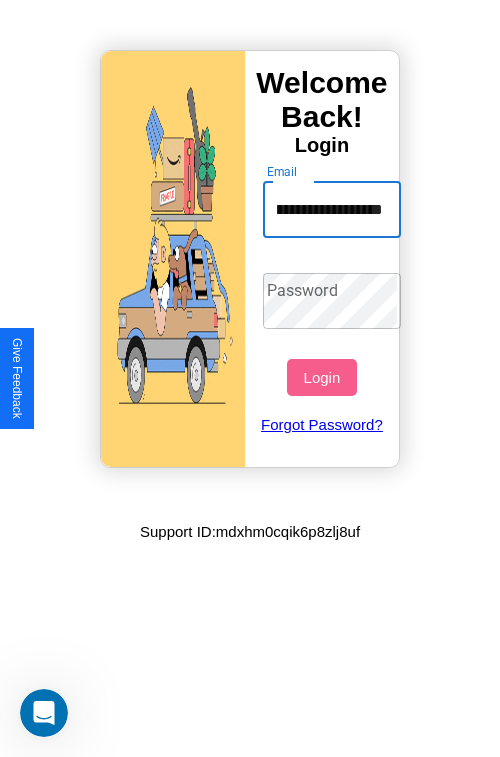 scroll, scrollTop: 0, scrollLeft: 80, axis: horizontal 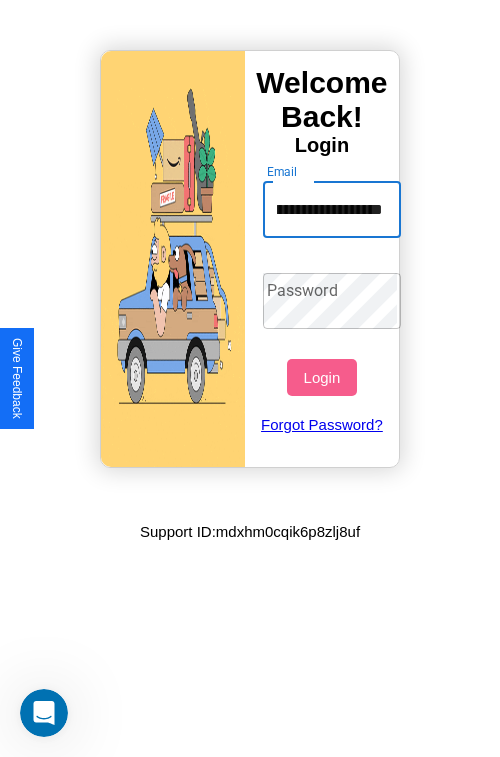 type on "**********" 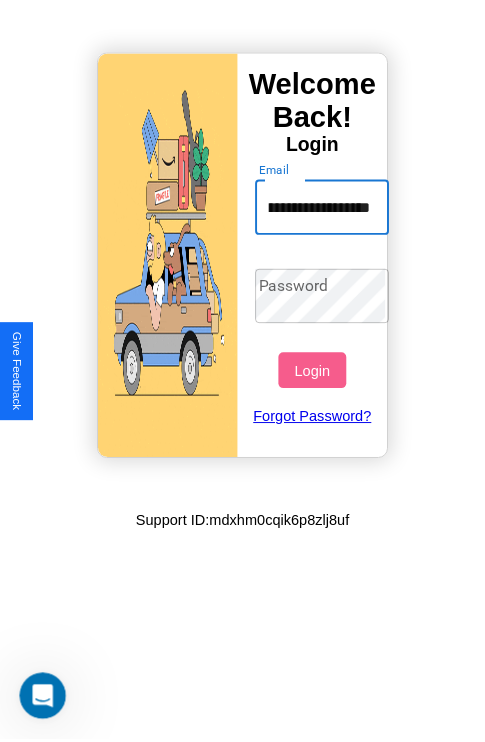 scroll, scrollTop: 0, scrollLeft: 0, axis: both 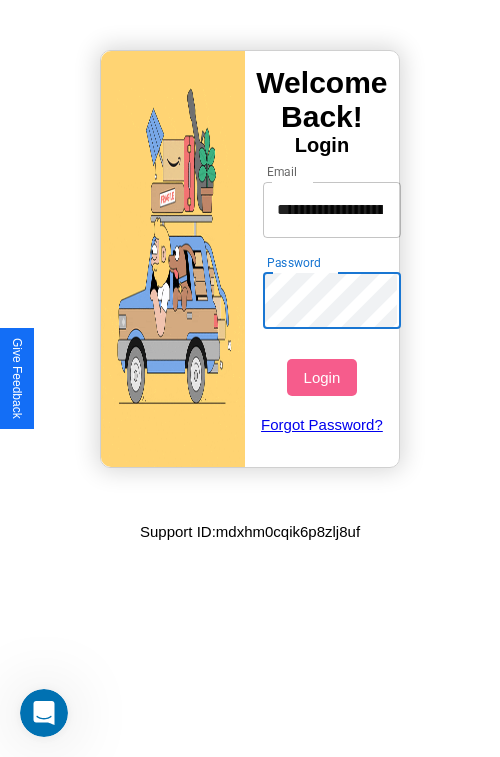 click on "Login" at bounding box center [321, 377] 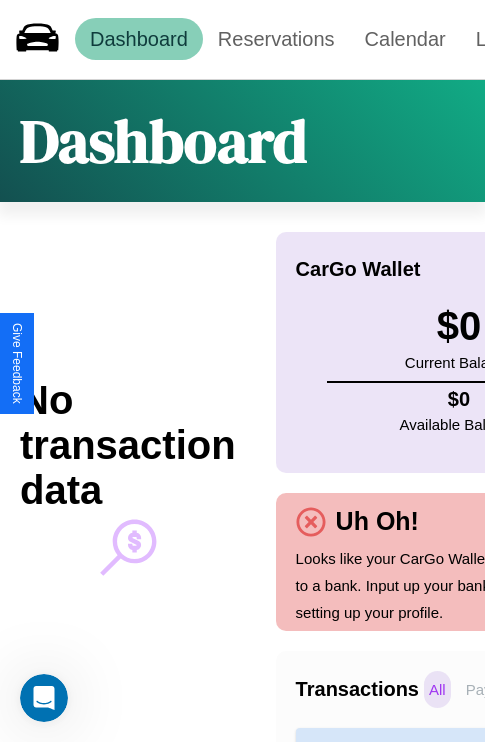 scroll, scrollTop: 0, scrollLeft: 0, axis: both 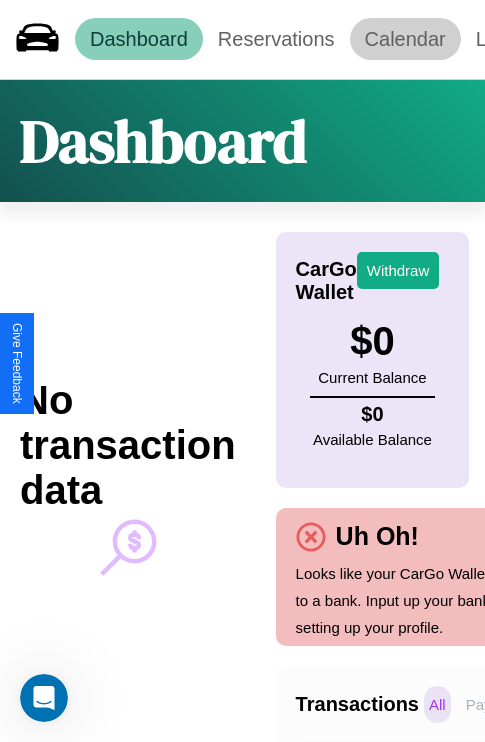 click on "Calendar" at bounding box center (405, 39) 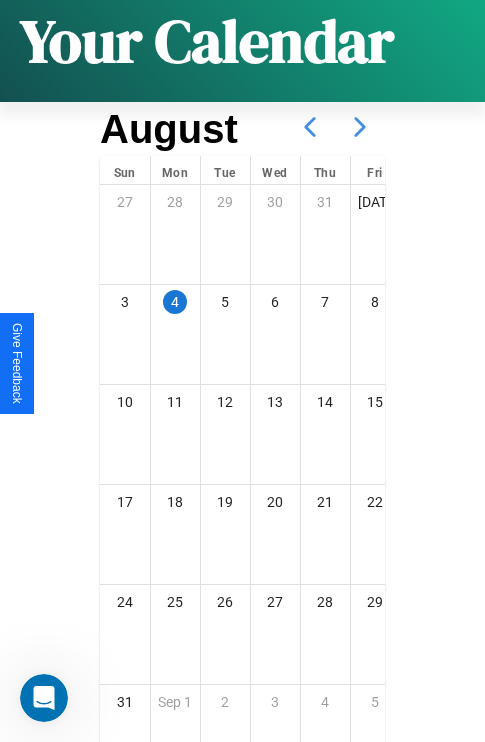 scroll, scrollTop: 242, scrollLeft: 0, axis: vertical 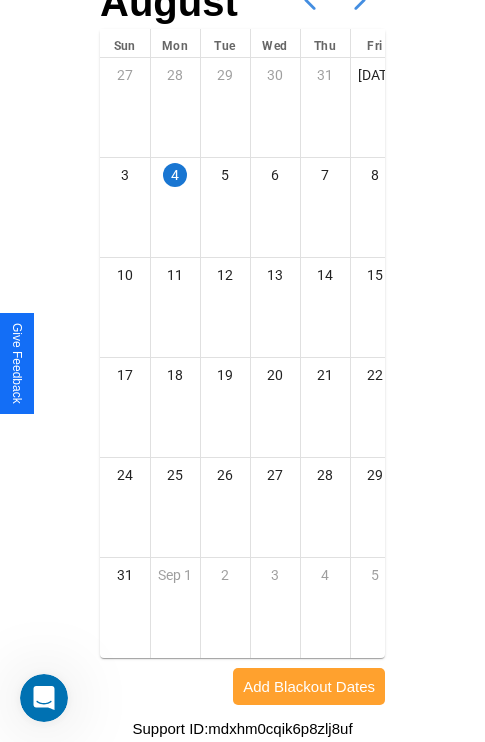 click on "Add Blackout Dates" at bounding box center (309, 686) 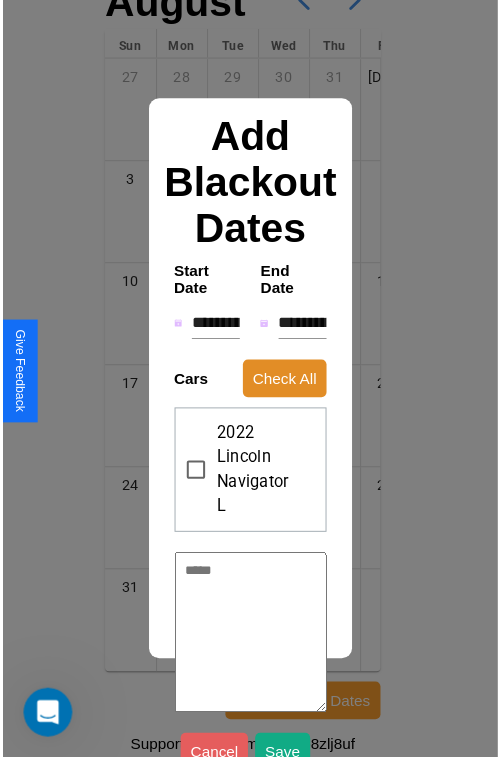 scroll, scrollTop: 227, scrollLeft: 0, axis: vertical 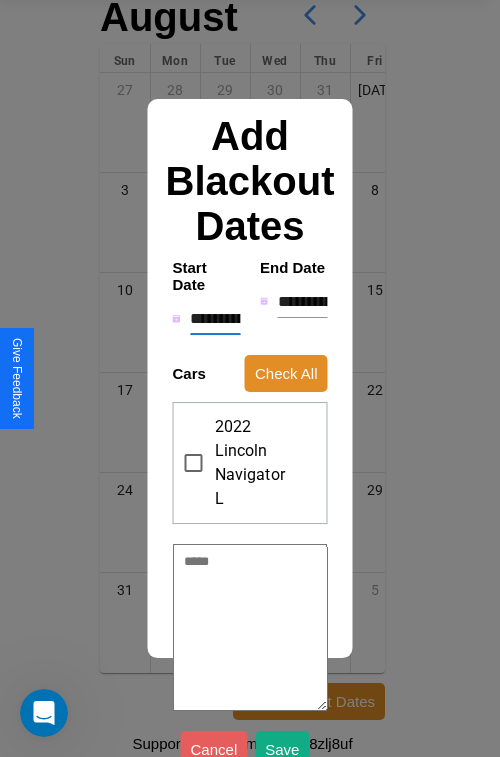 click on "**********" at bounding box center (215, 319) 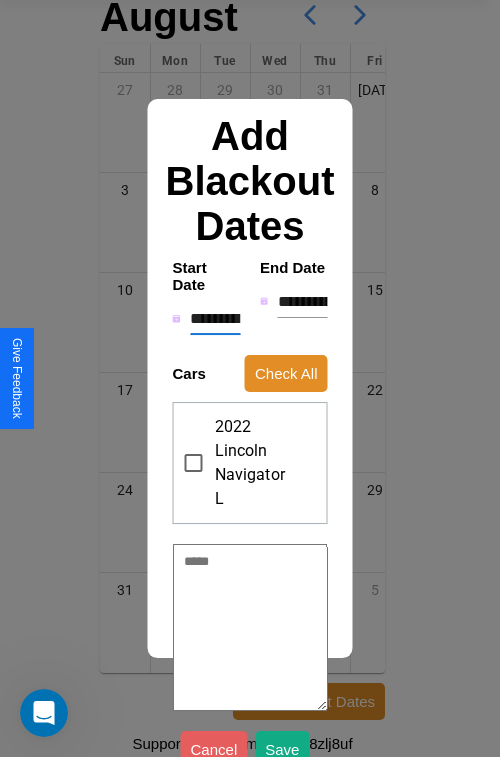 type on "*" 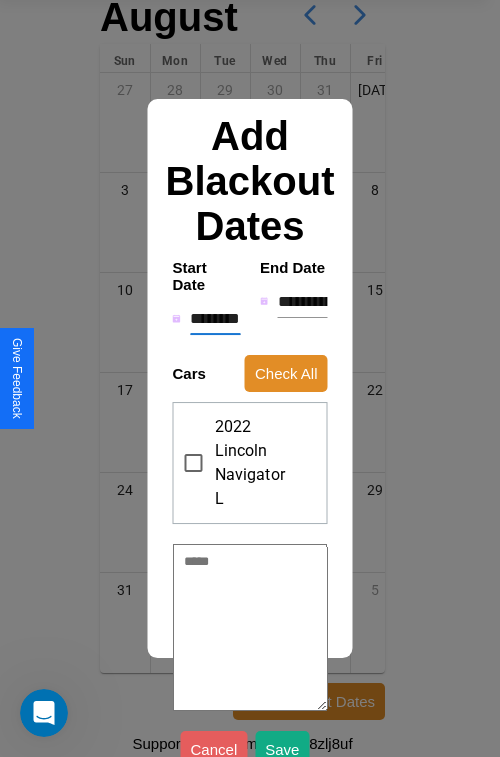 type on "*" 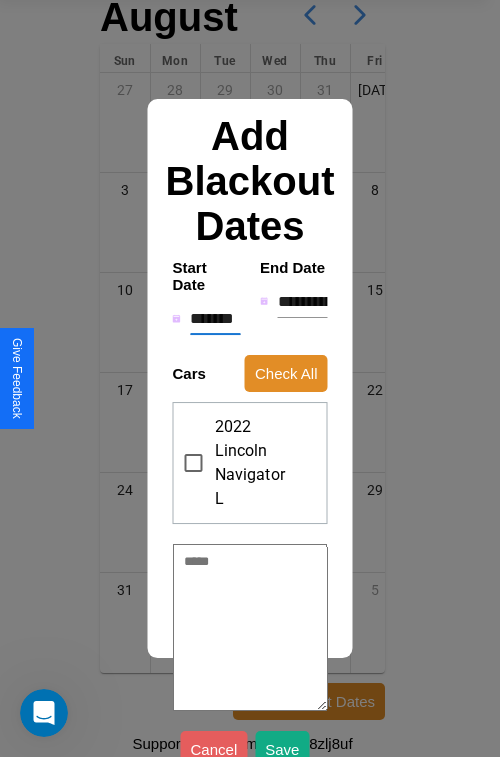 type on "*" 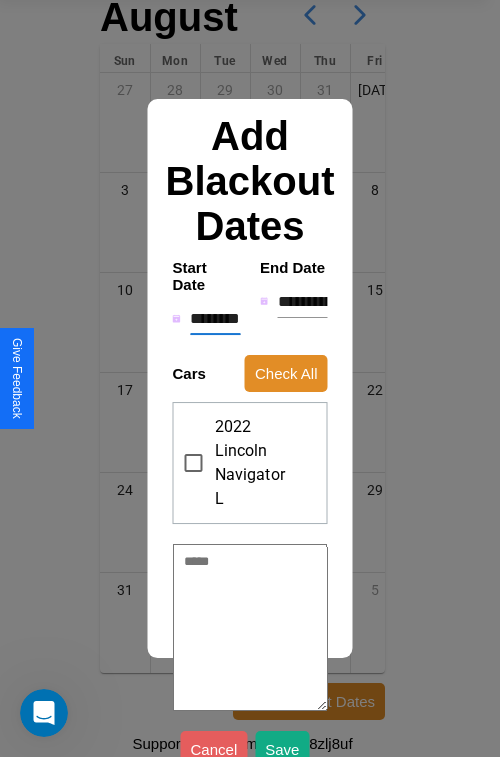 type on "*" 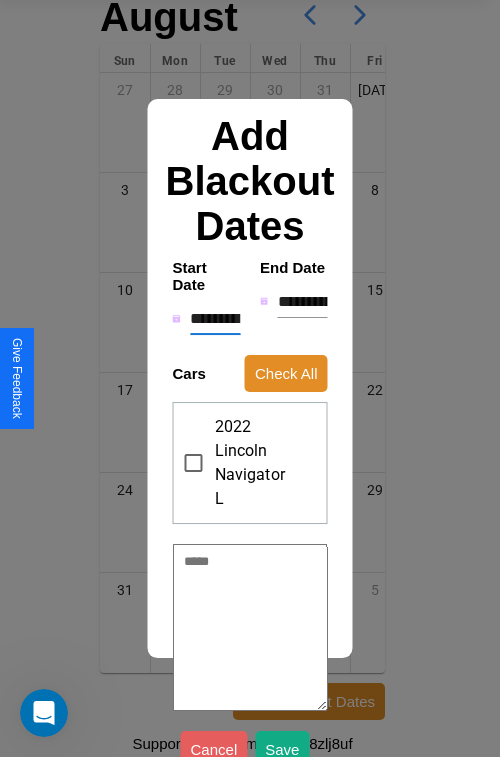 type on "*" 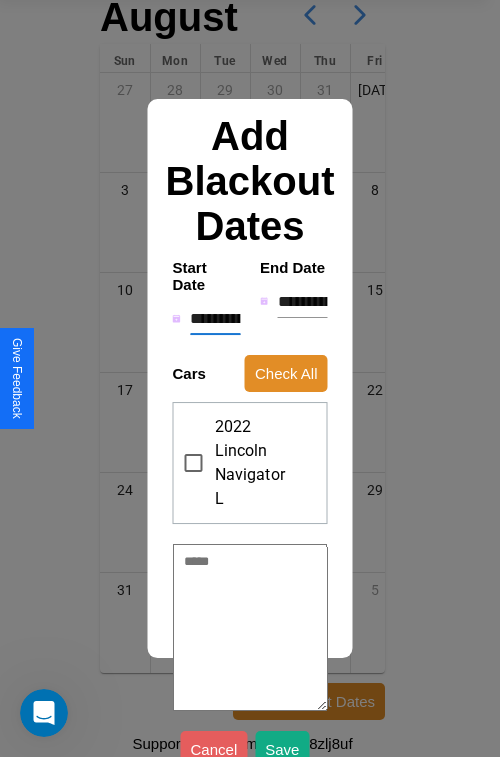 type on "*" 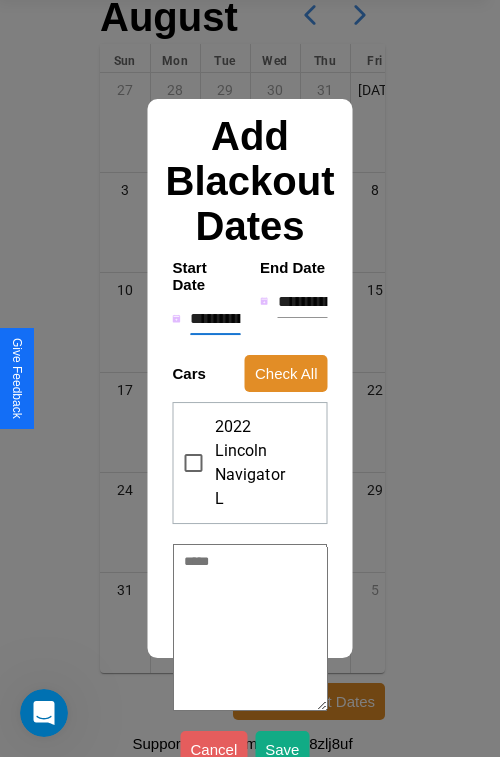 type on "*" 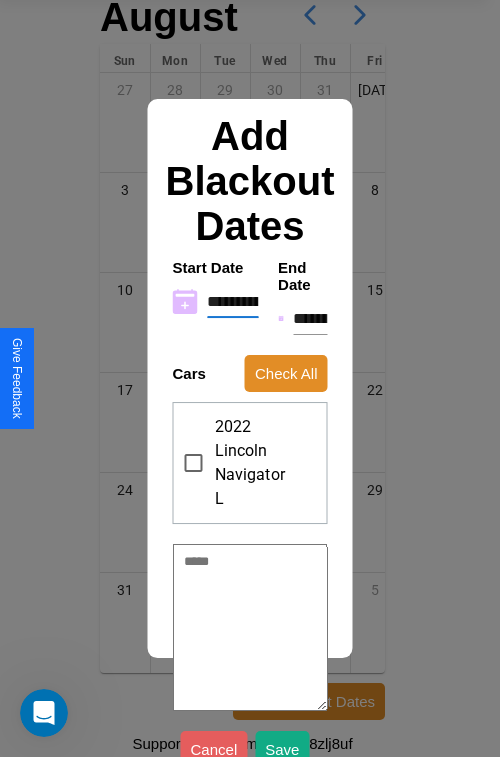 type on "**********" 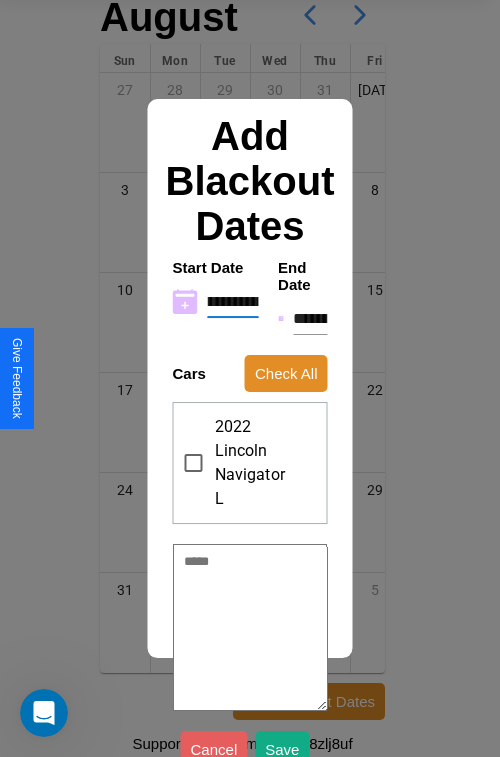 type on "**********" 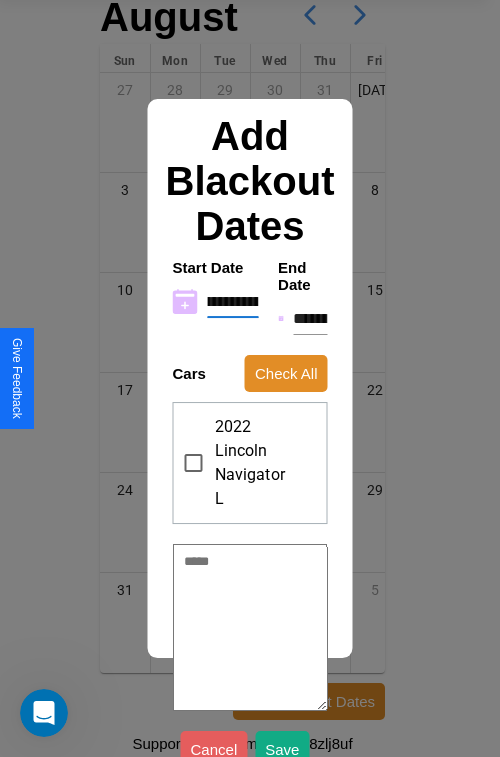 type on "**********" 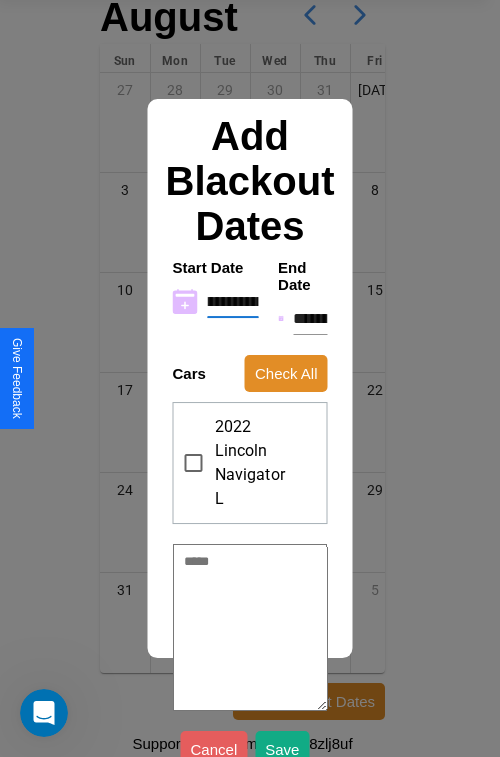 type on "**********" 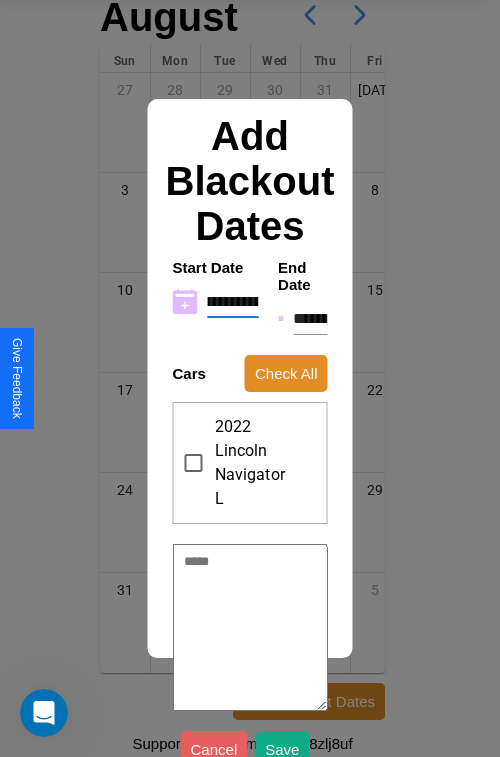 type on "**********" 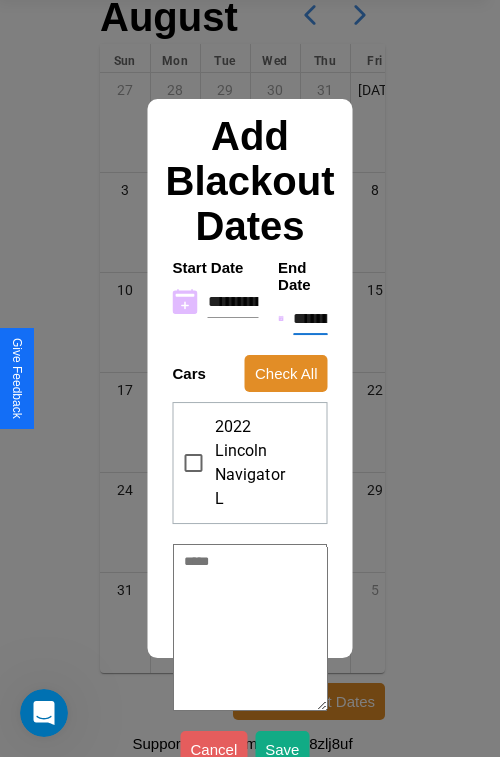 click on "**********" at bounding box center [310, 319] 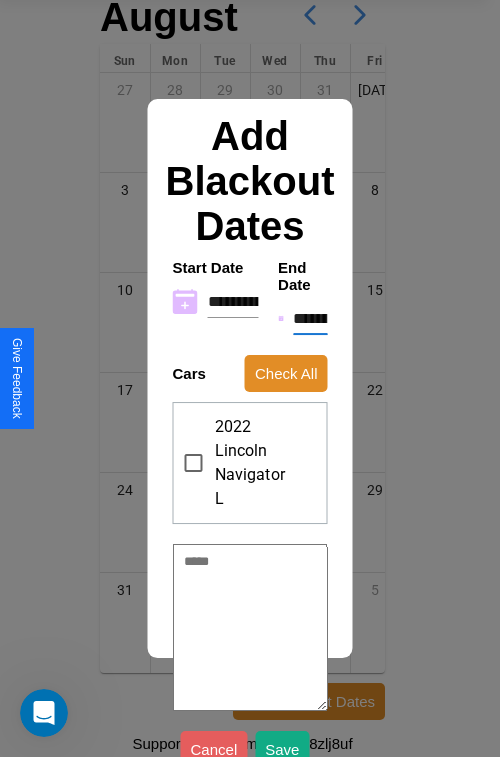 type on "*" 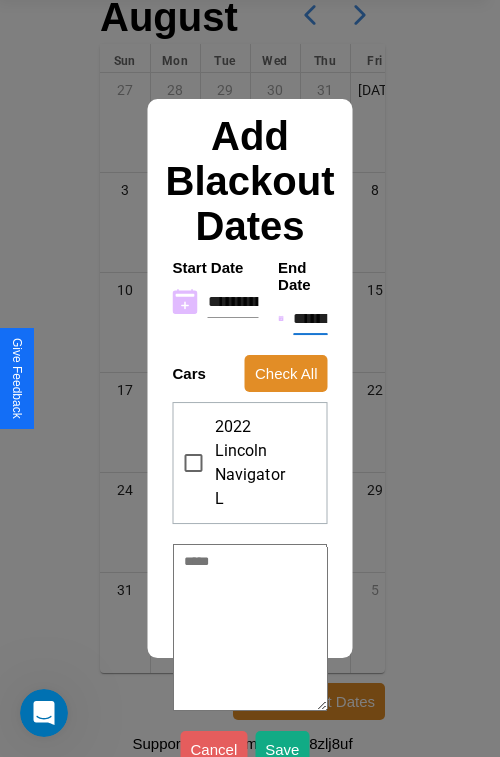 type on "*" 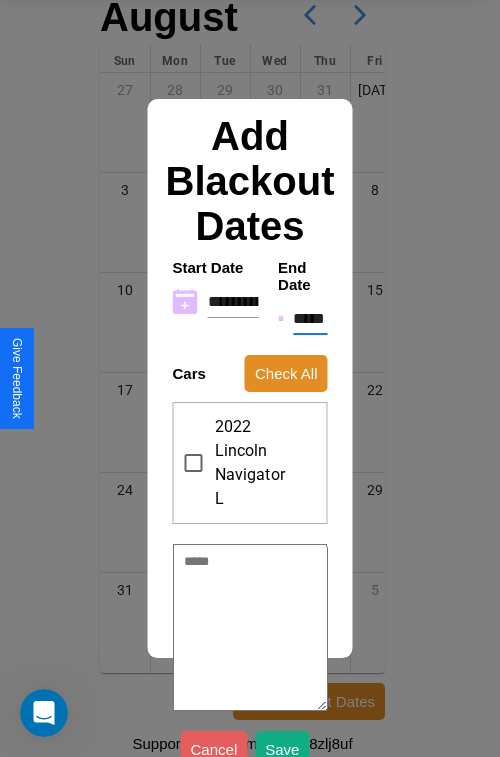 type on "*" 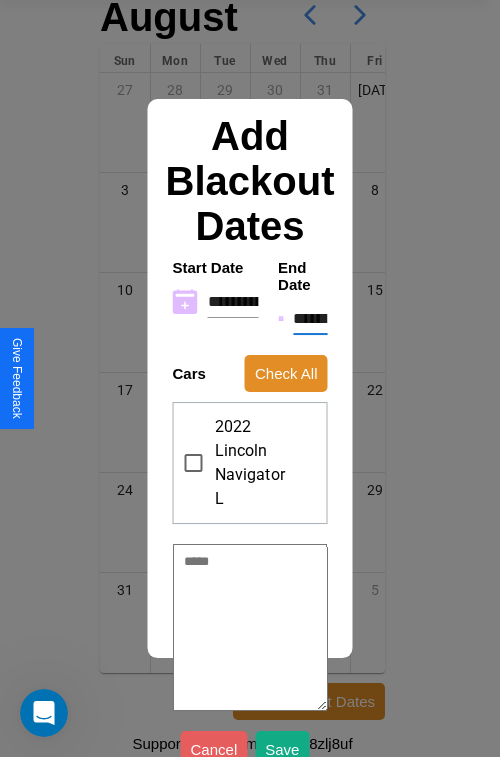 type on "*" 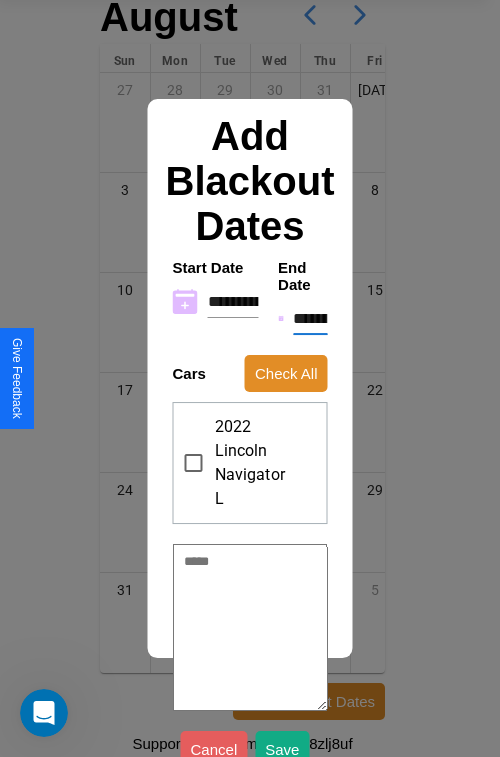 type on "*" 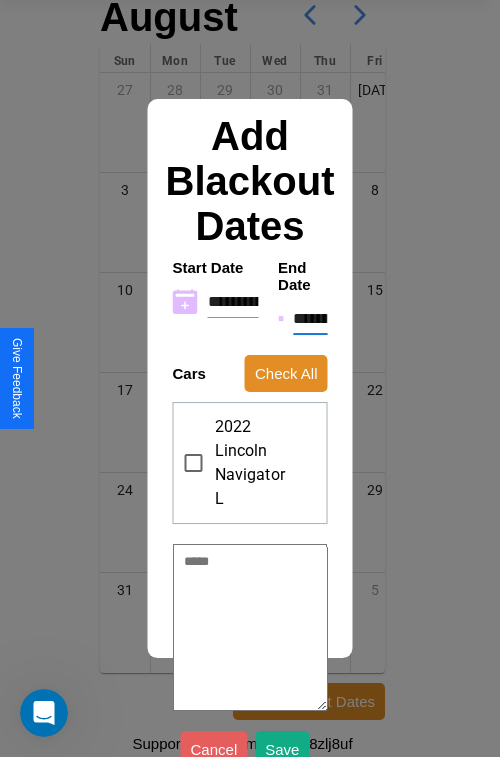 type on "*" 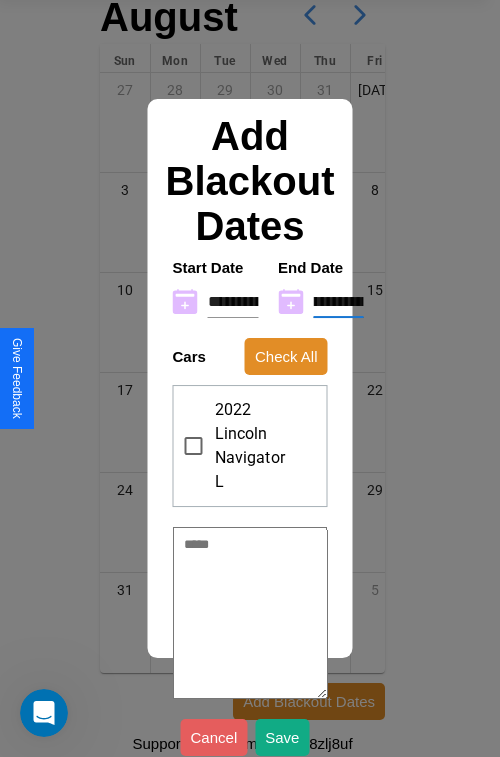 type on "**********" 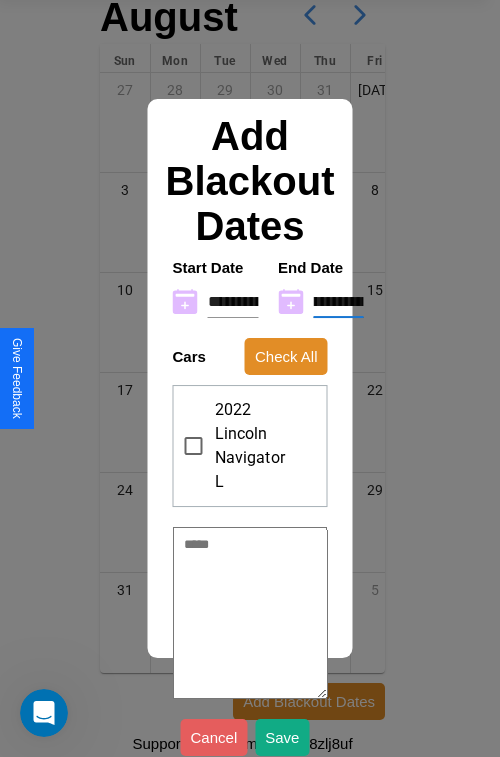 type on "*" 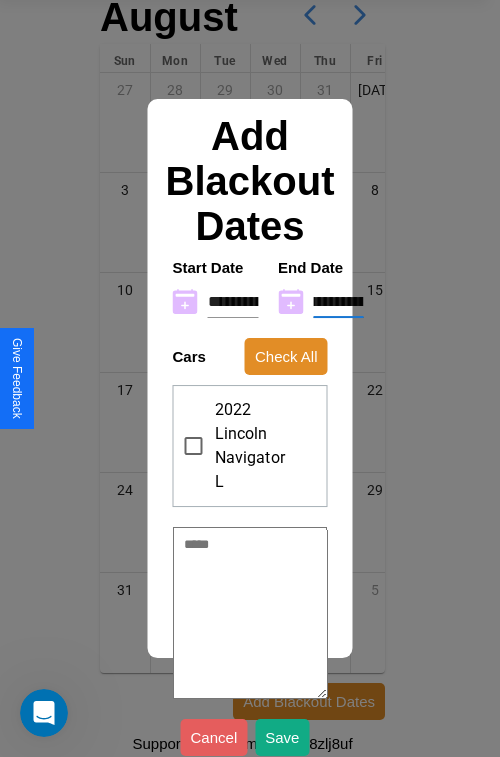 type on "**********" 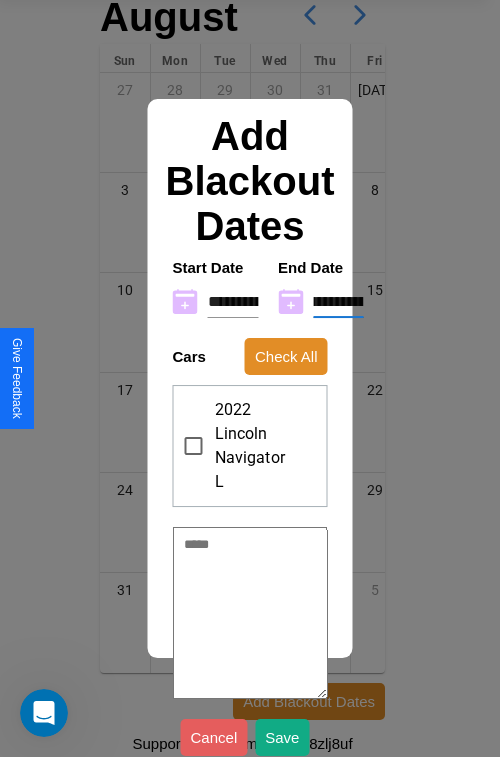 type on "*" 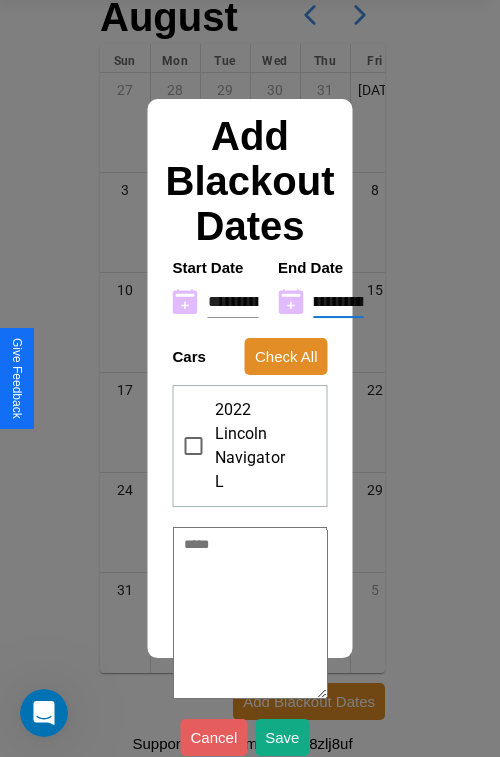 type on "**********" 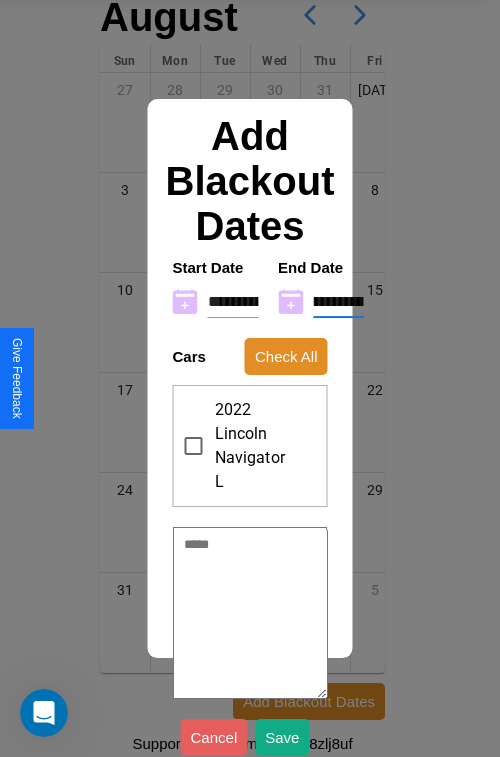type on "*" 